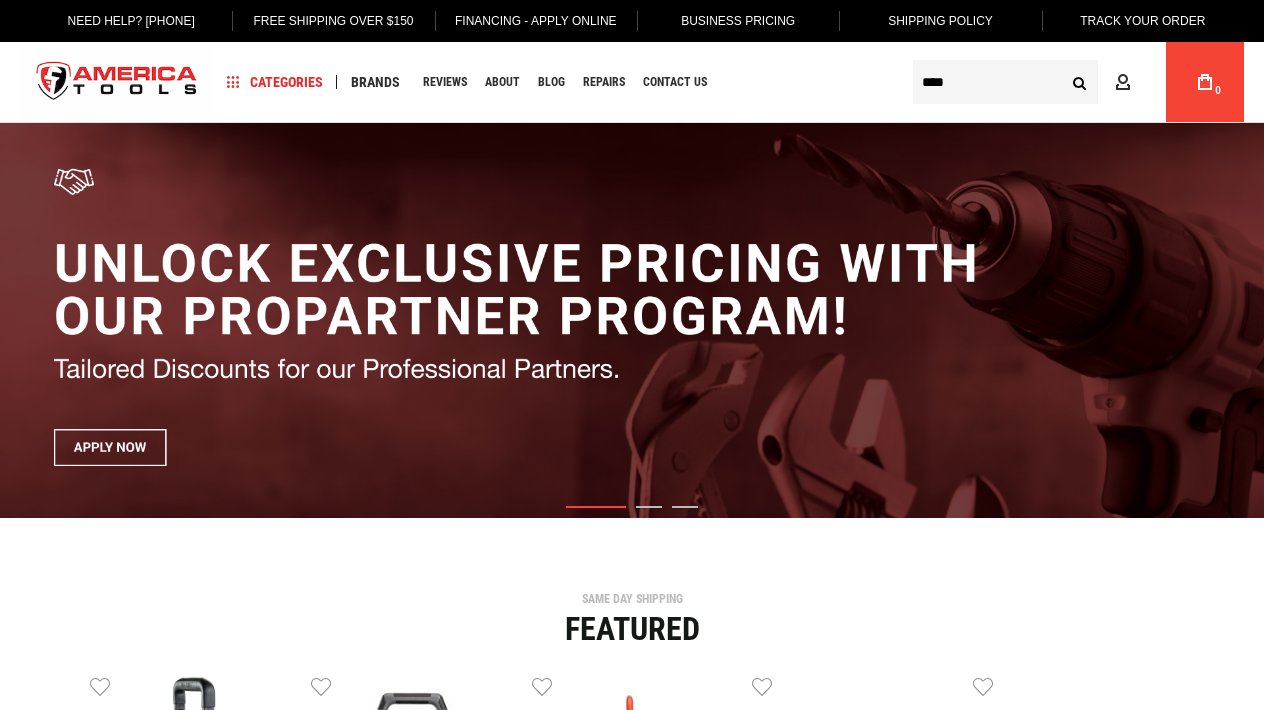 scroll, scrollTop: 0, scrollLeft: 0, axis: both 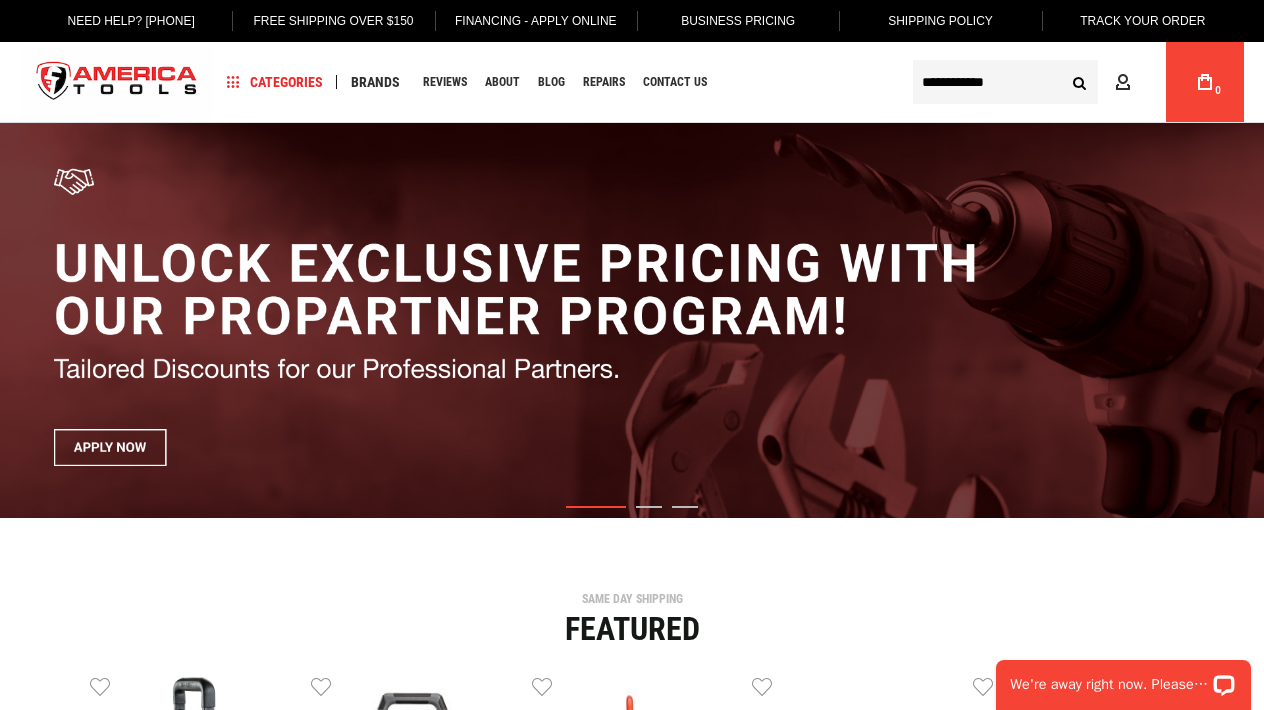 type on "**********" 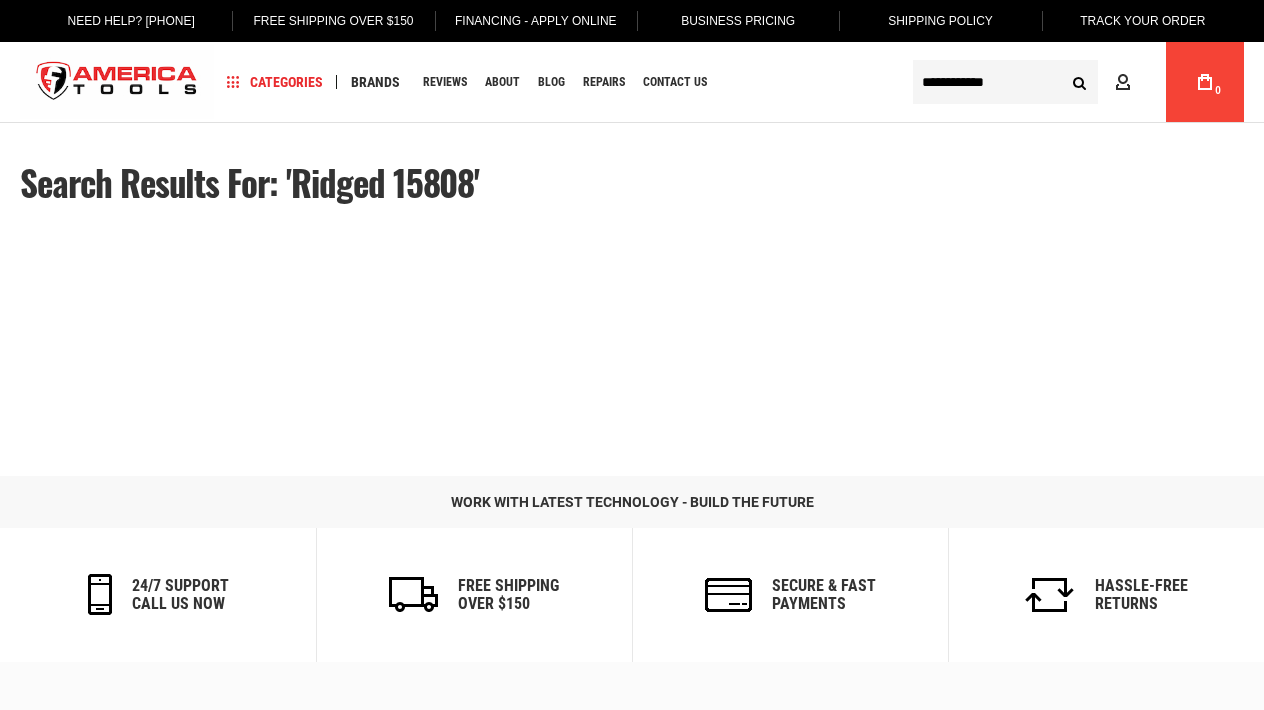 scroll, scrollTop: 0, scrollLeft: 0, axis: both 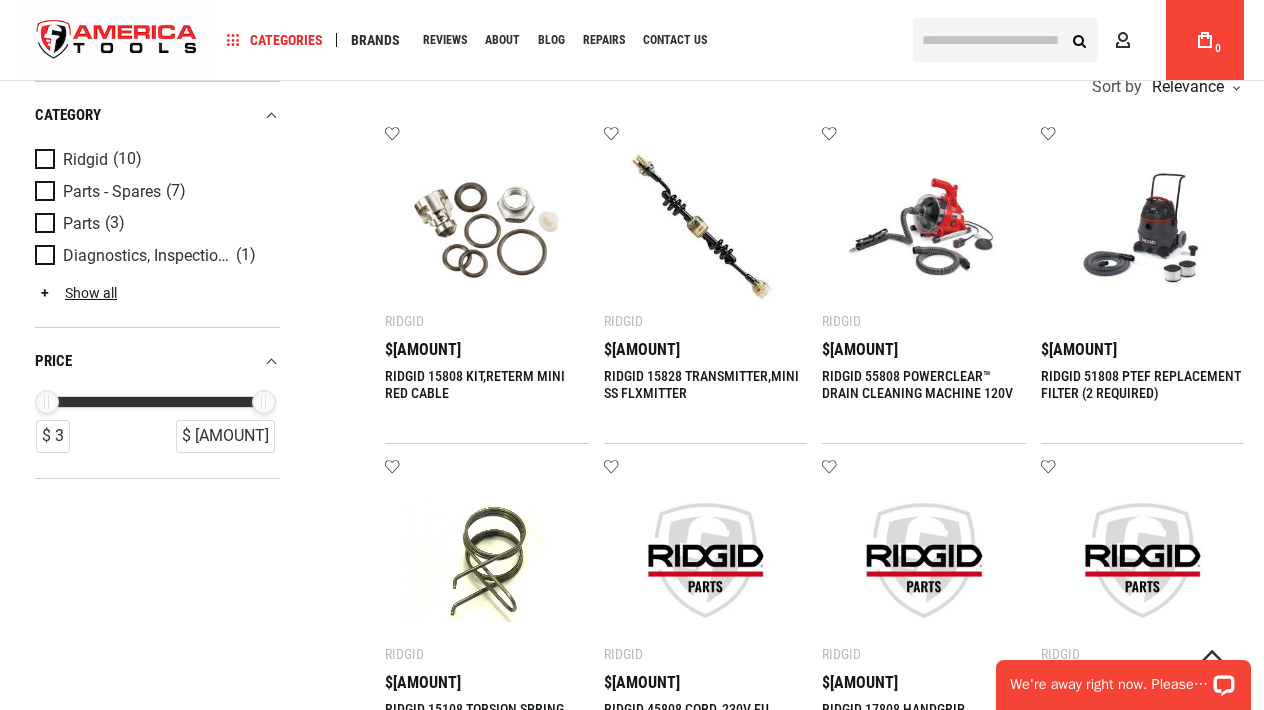 click at bounding box center [487, 227] 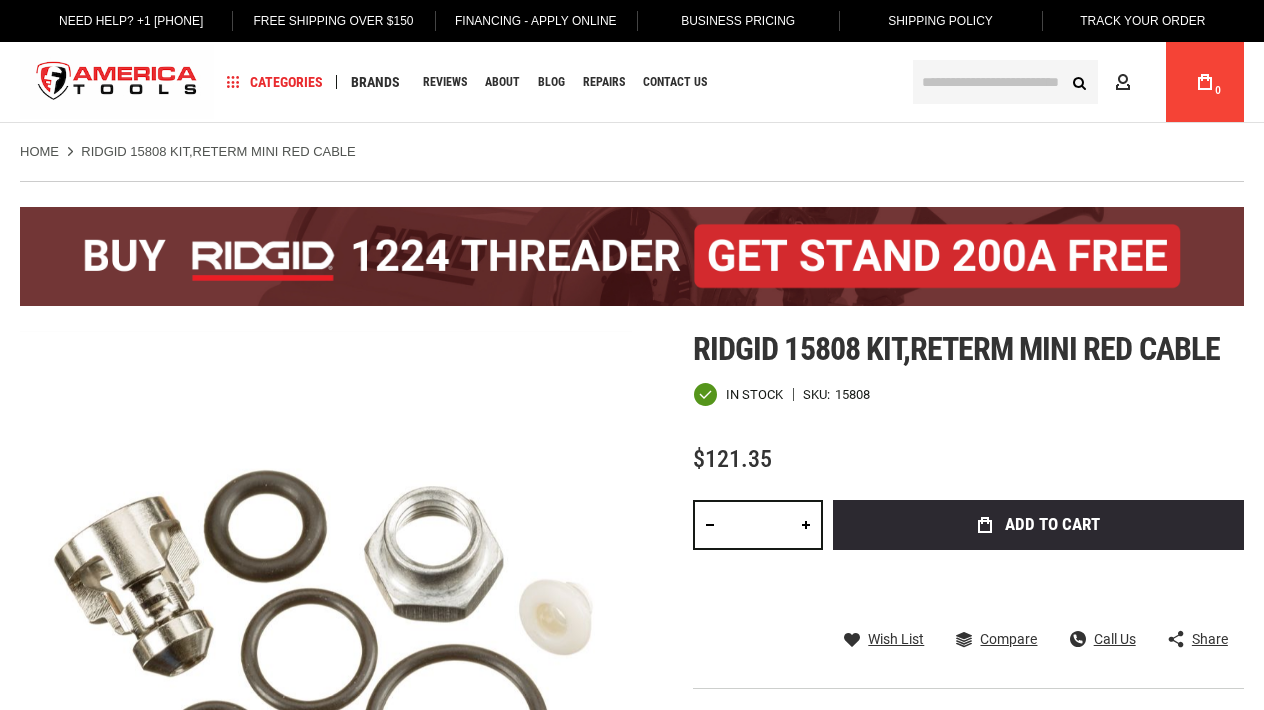 scroll, scrollTop: 0, scrollLeft: 0, axis: both 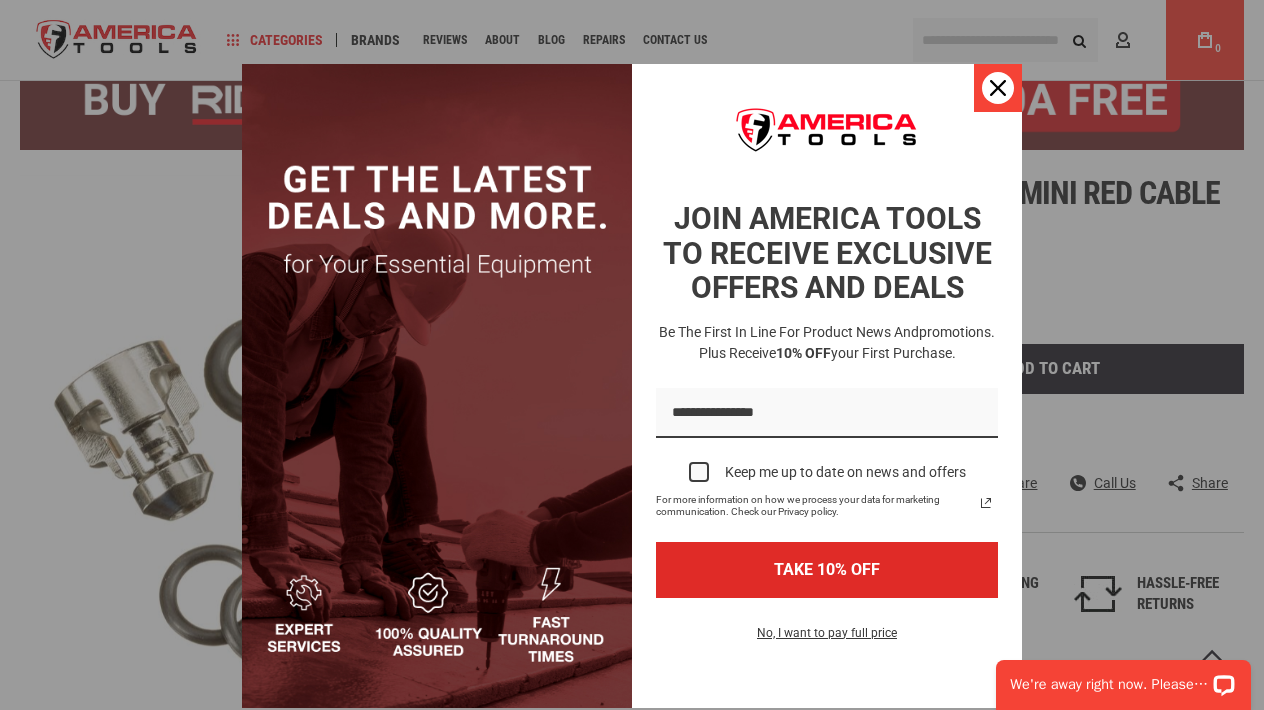 click 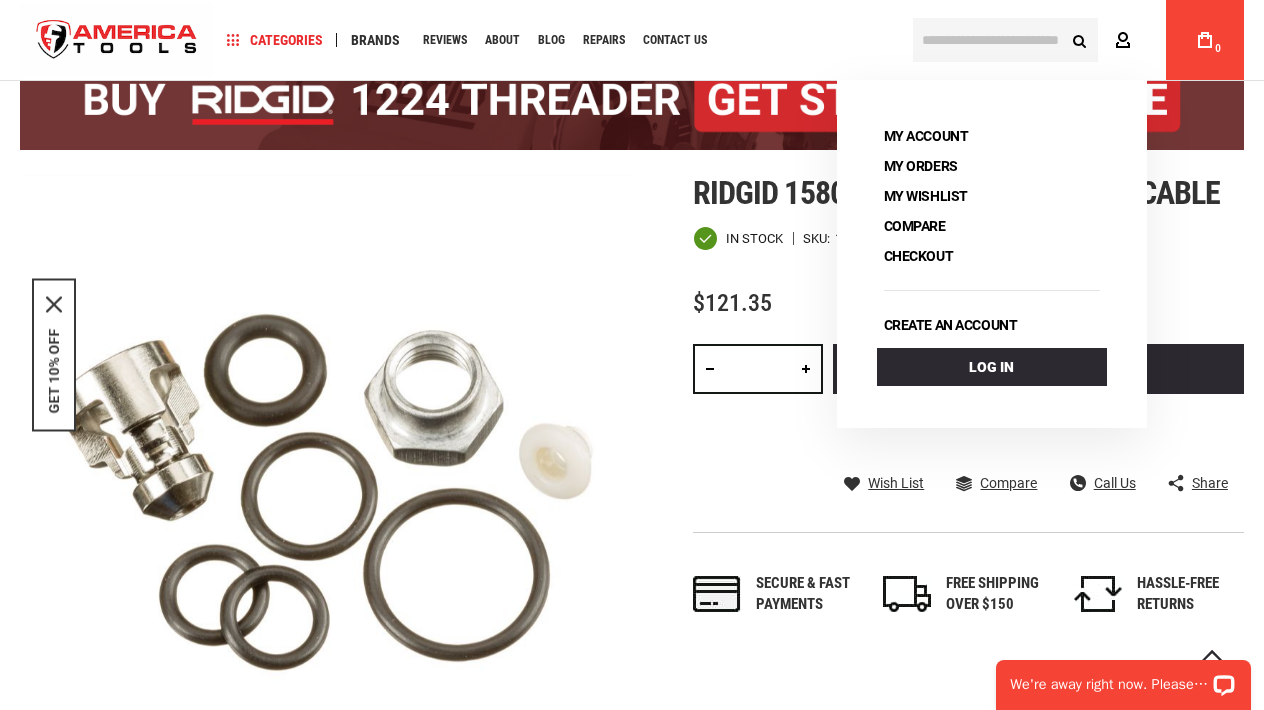 click on "Account" at bounding box center [1127, 40] 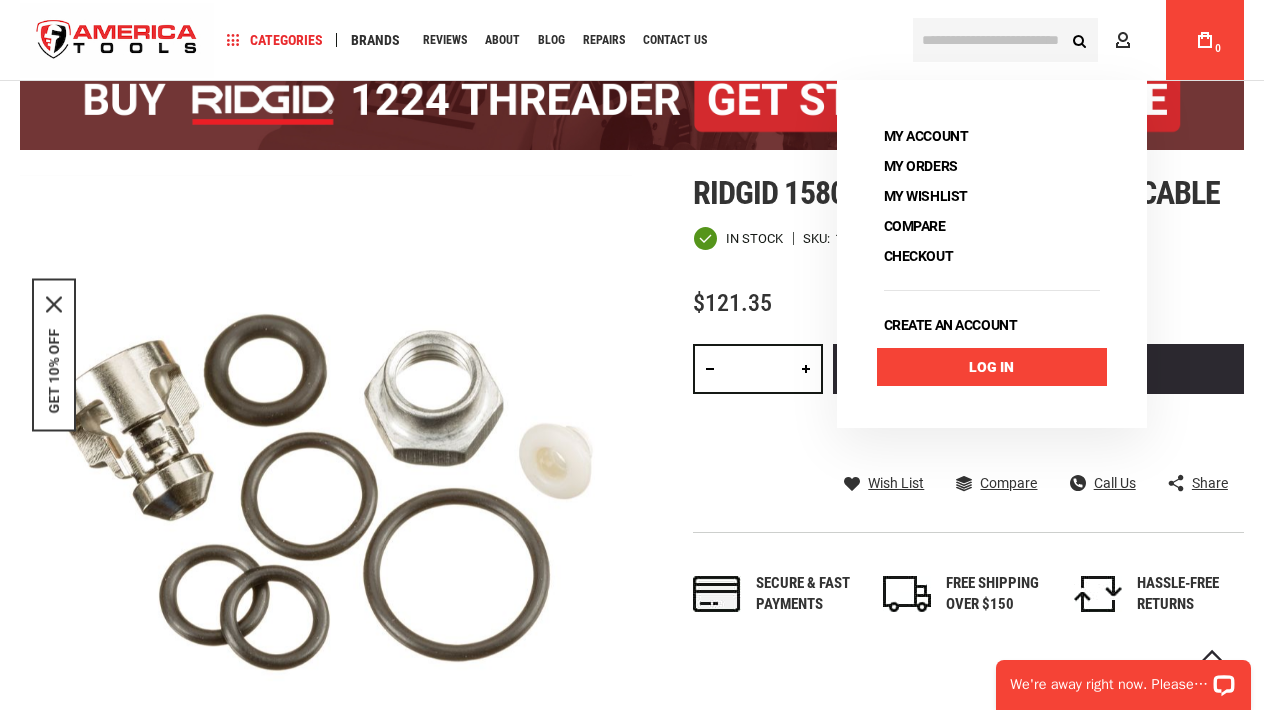 click on "Log In" at bounding box center (992, 367) 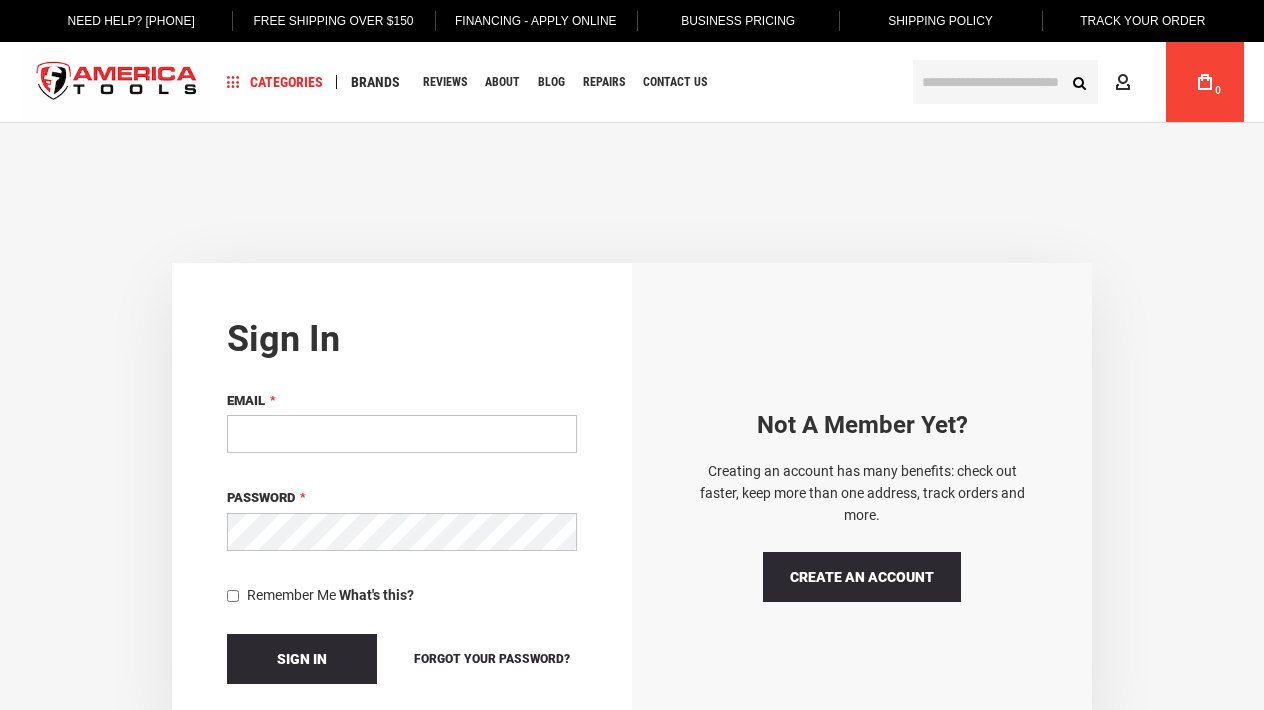 scroll, scrollTop: 0, scrollLeft: 0, axis: both 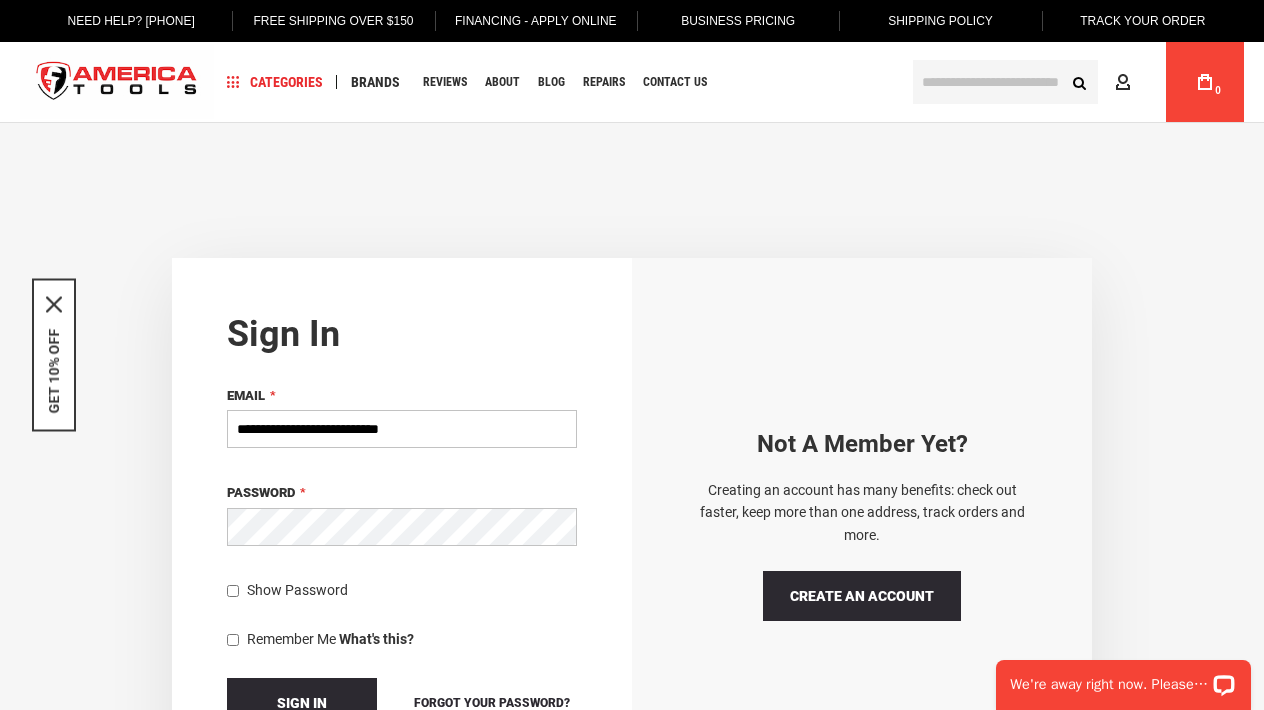 click on "**********" at bounding box center [402, 429] 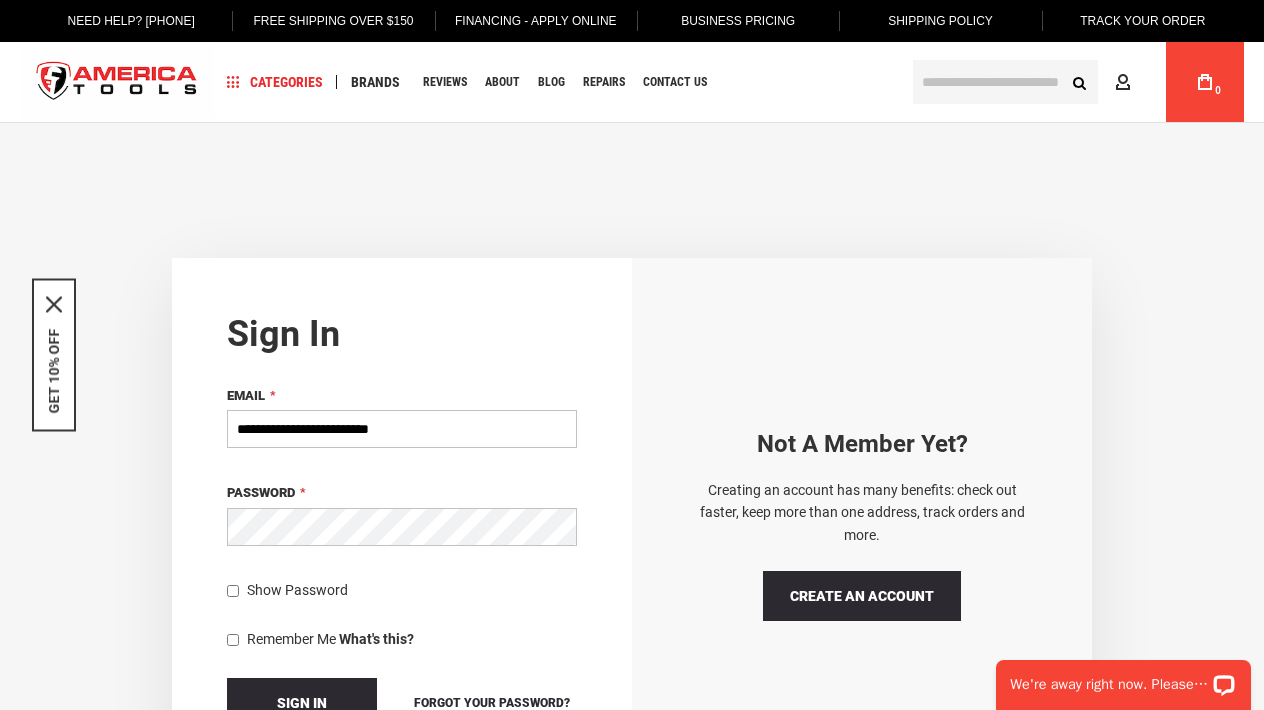 type on "**********" 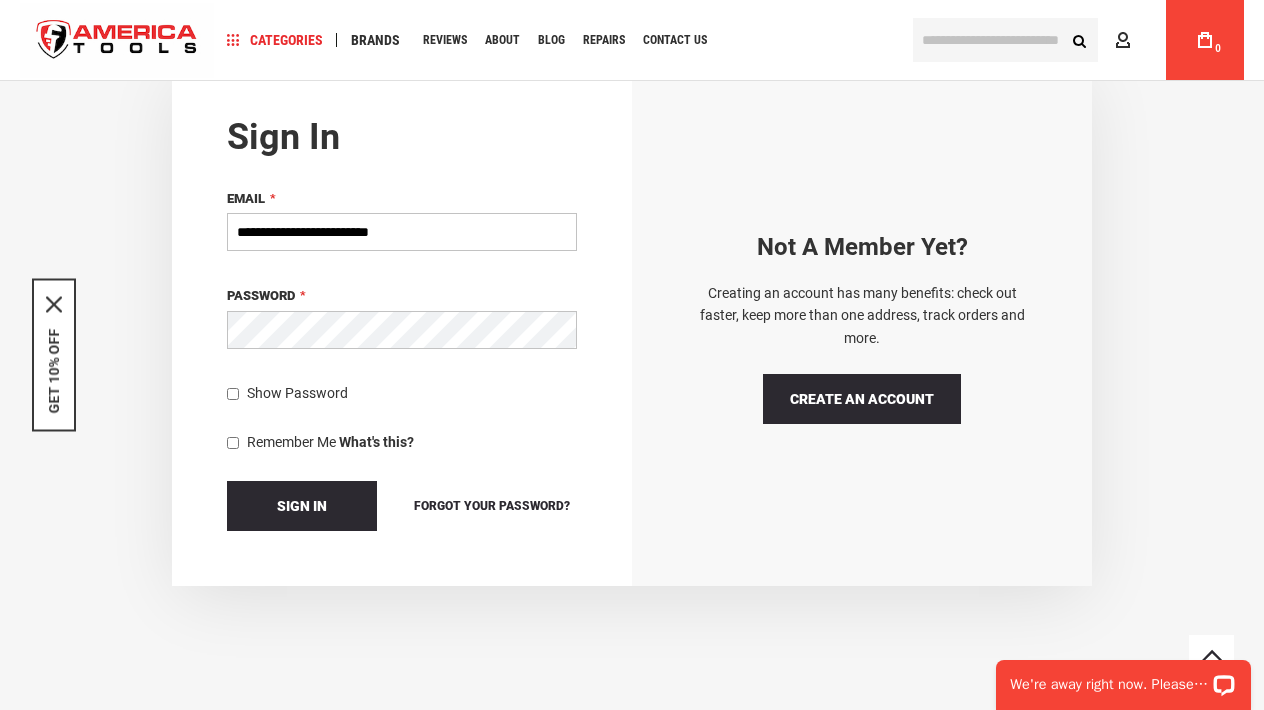 scroll, scrollTop: 221, scrollLeft: 0, axis: vertical 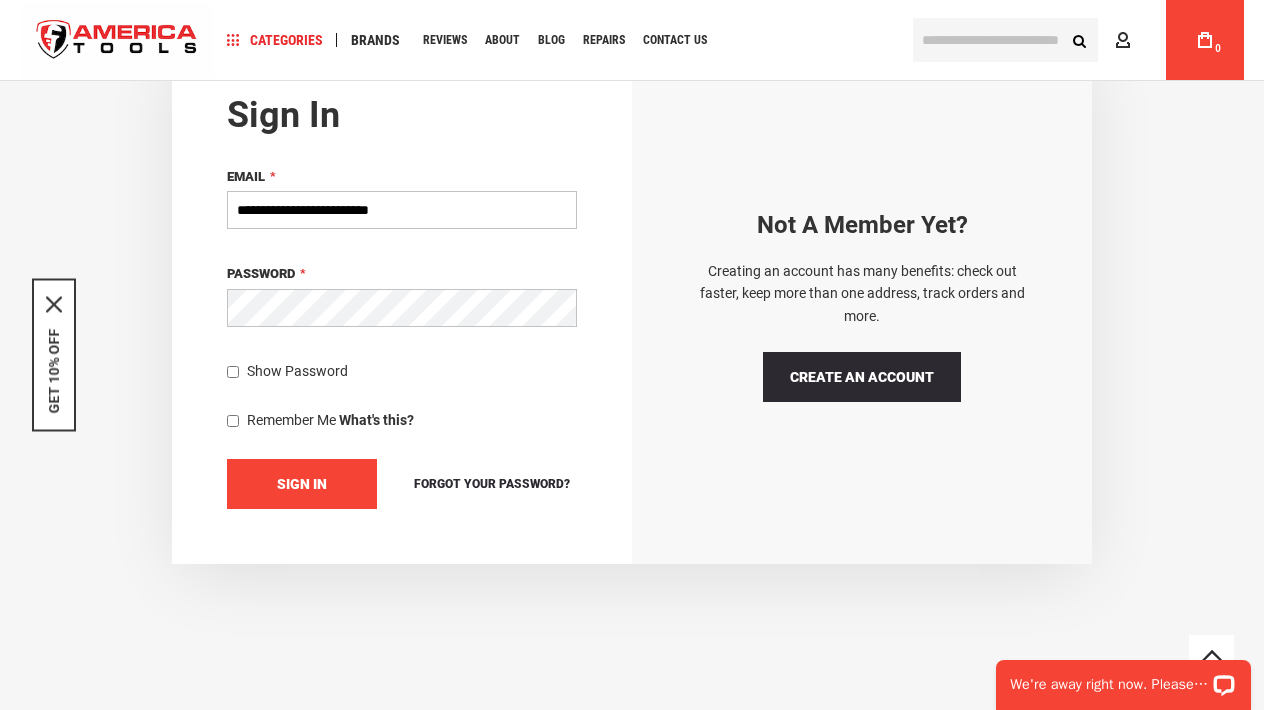 click on "Sign In" at bounding box center [302, 484] 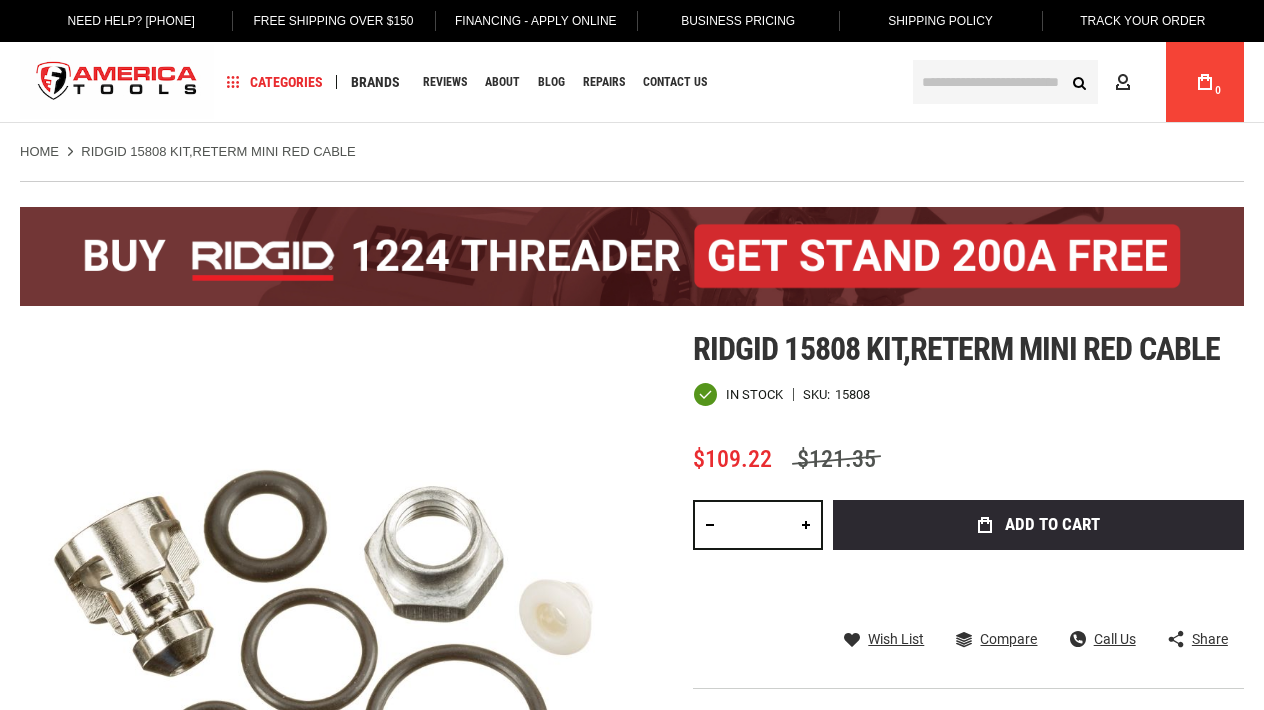 scroll, scrollTop: 0, scrollLeft: 0, axis: both 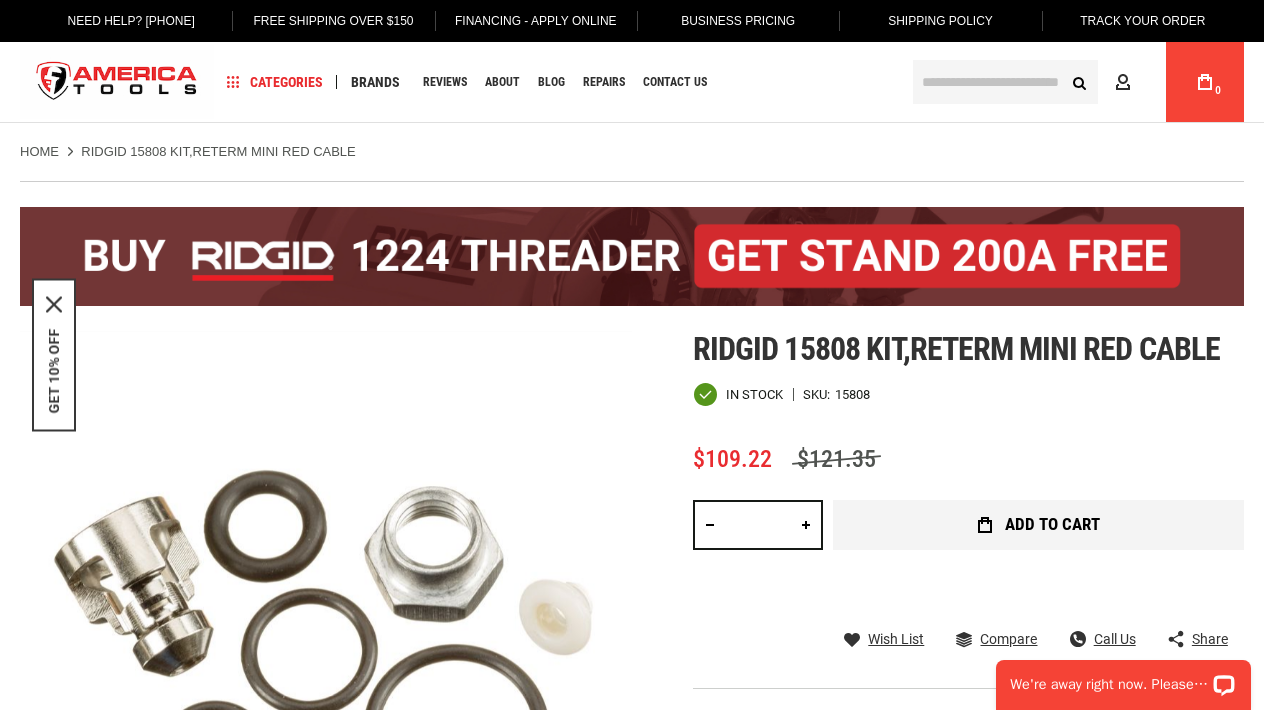 type on "*" 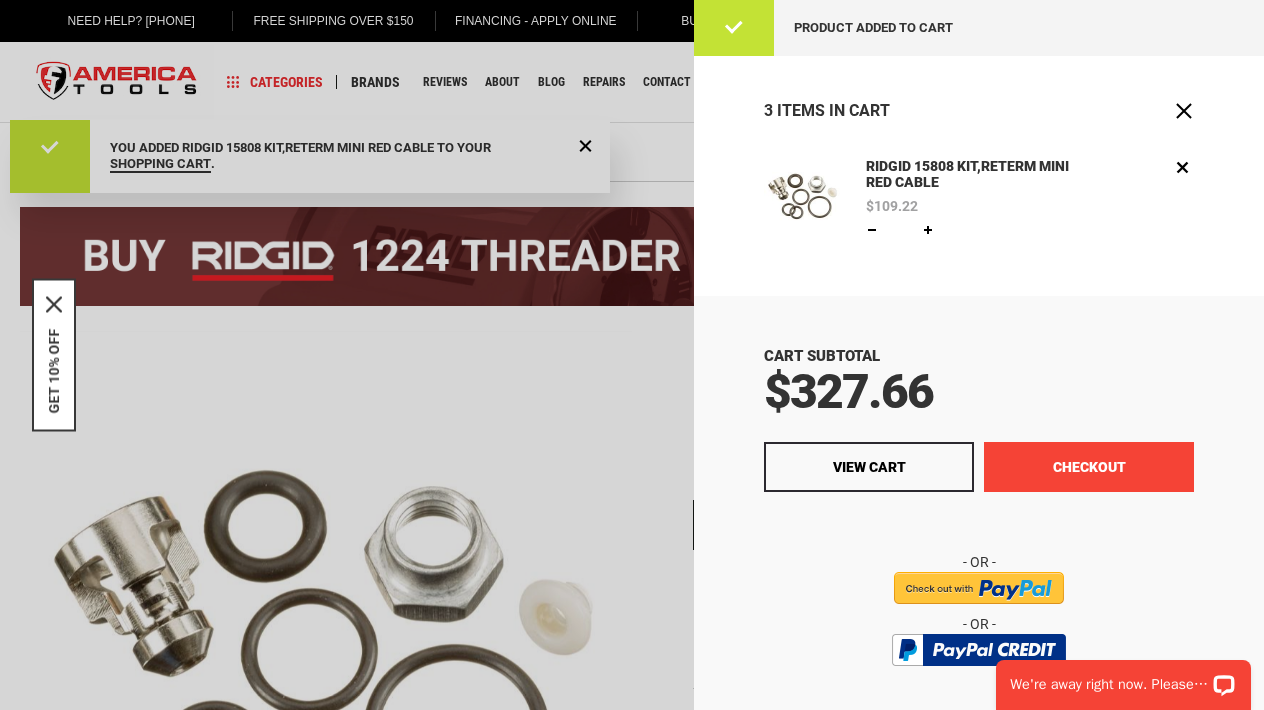 click on "Checkout" at bounding box center (1089, 467) 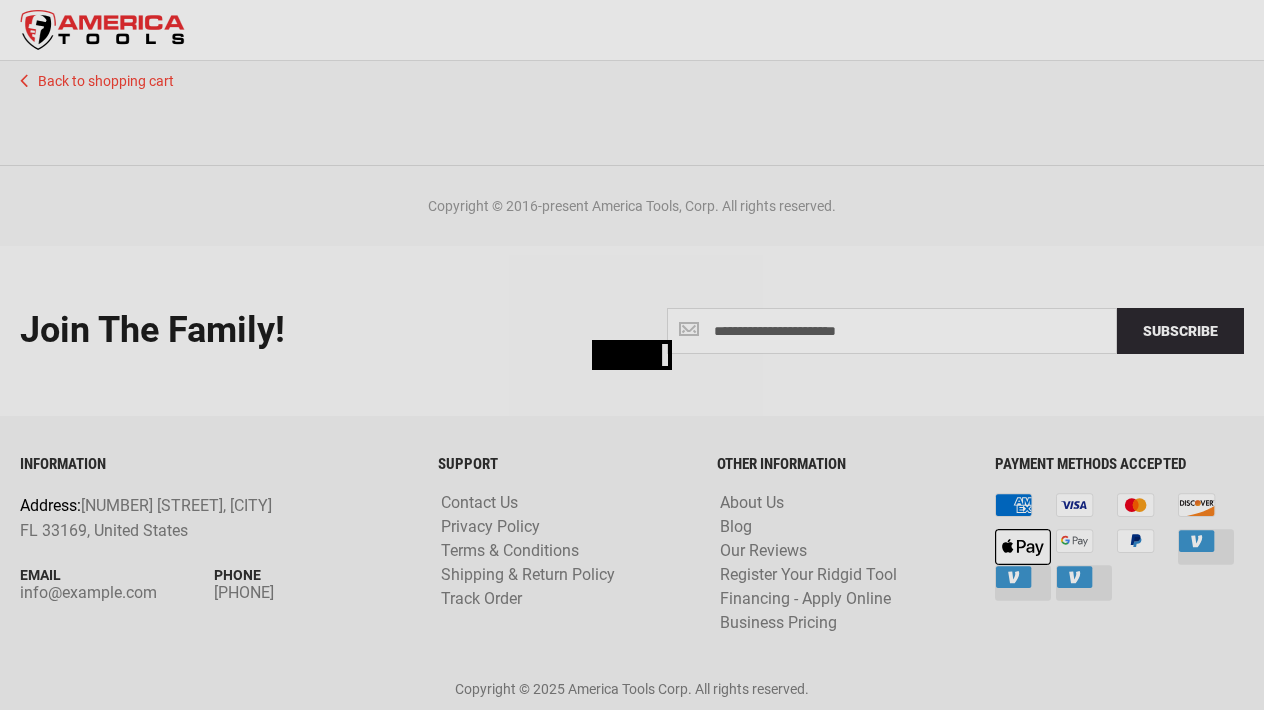 scroll, scrollTop: 0, scrollLeft: 0, axis: both 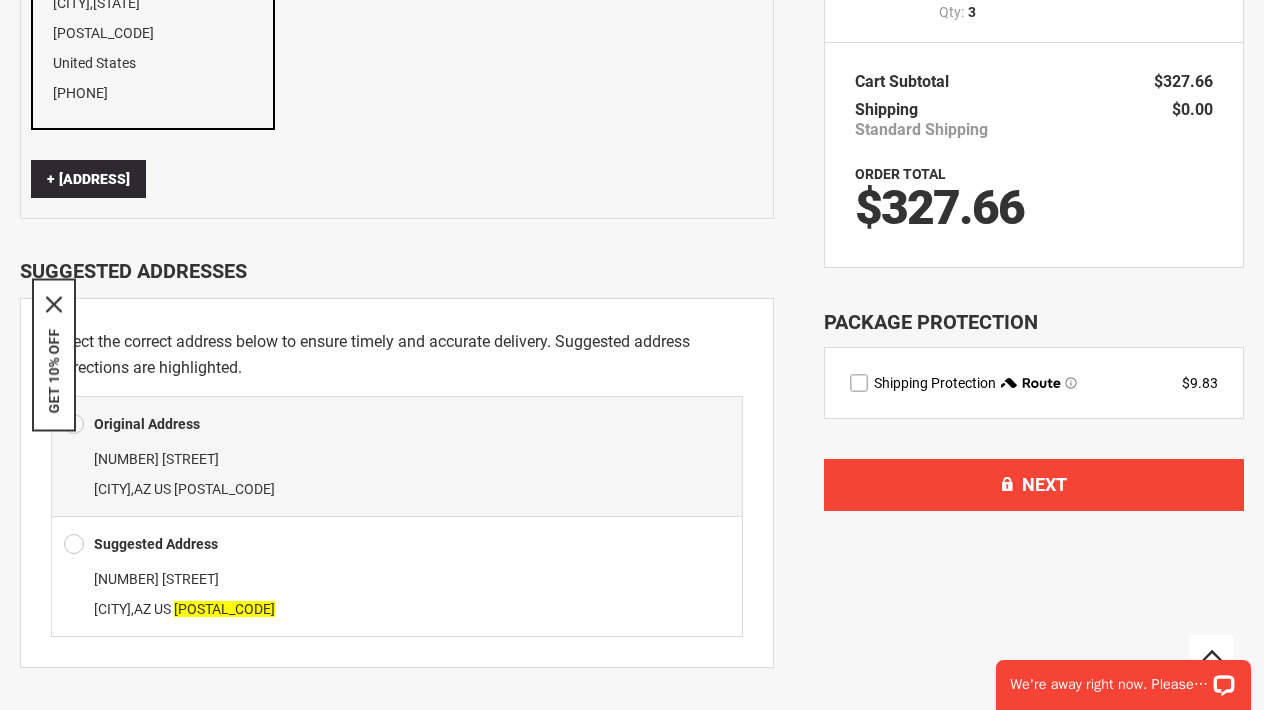click on "Suggested Address
2440 E Holmes Ave
Mesa ,
AZ
US
85204-6274" at bounding box center [397, 576] 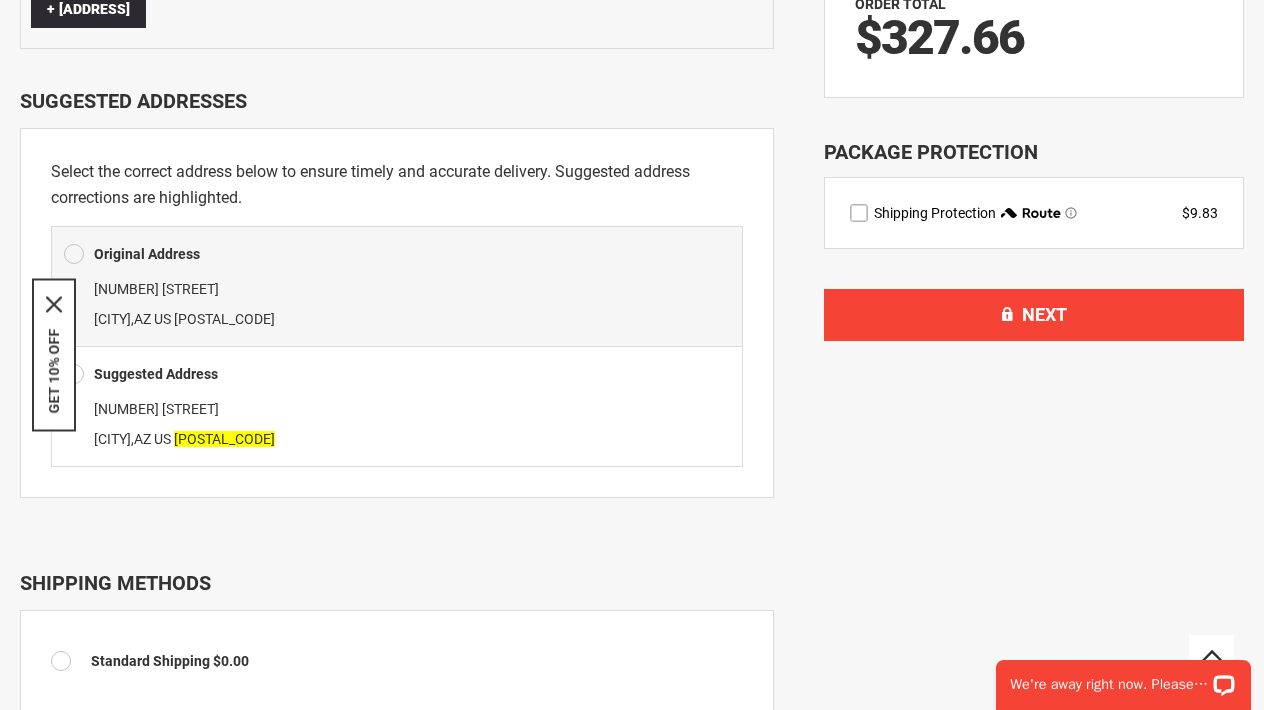 scroll, scrollTop: 490, scrollLeft: 0, axis: vertical 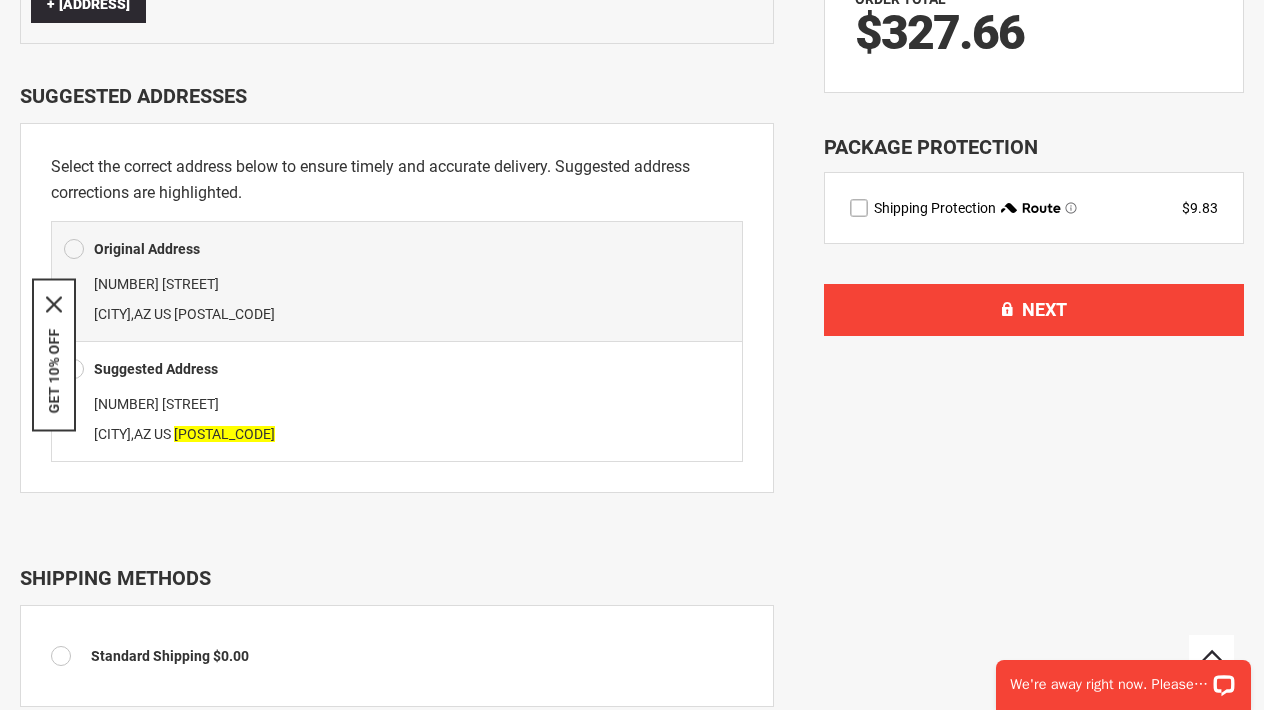 click at bounding box center (859, 208) 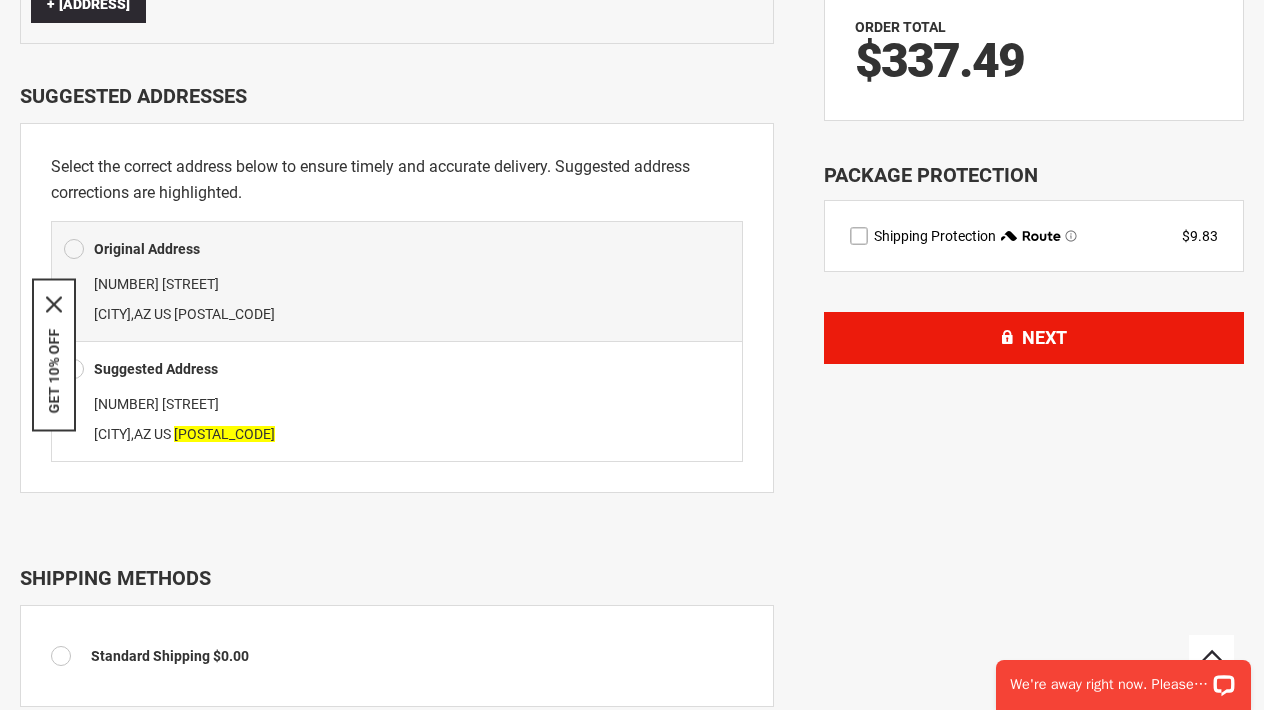 click on "Next" at bounding box center [1034, 338] 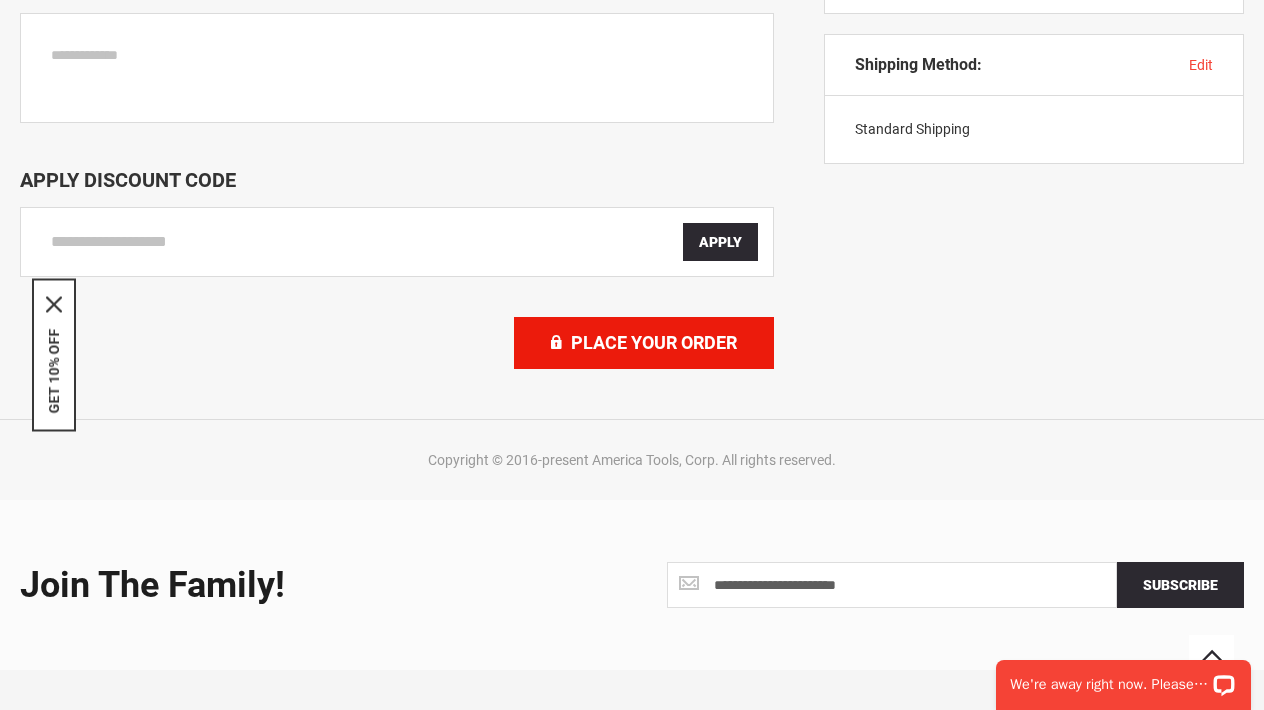 scroll, scrollTop: 1155, scrollLeft: 0, axis: vertical 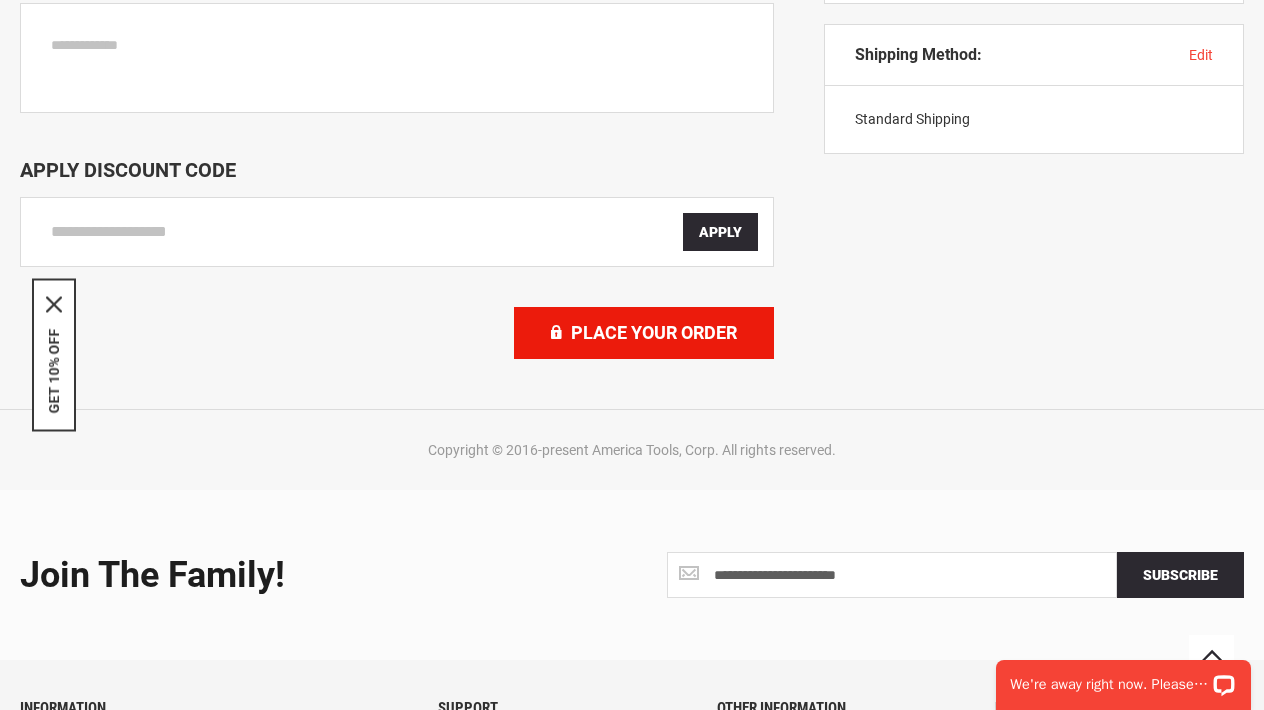 click on "Place Your Order" at bounding box center (654, 332) 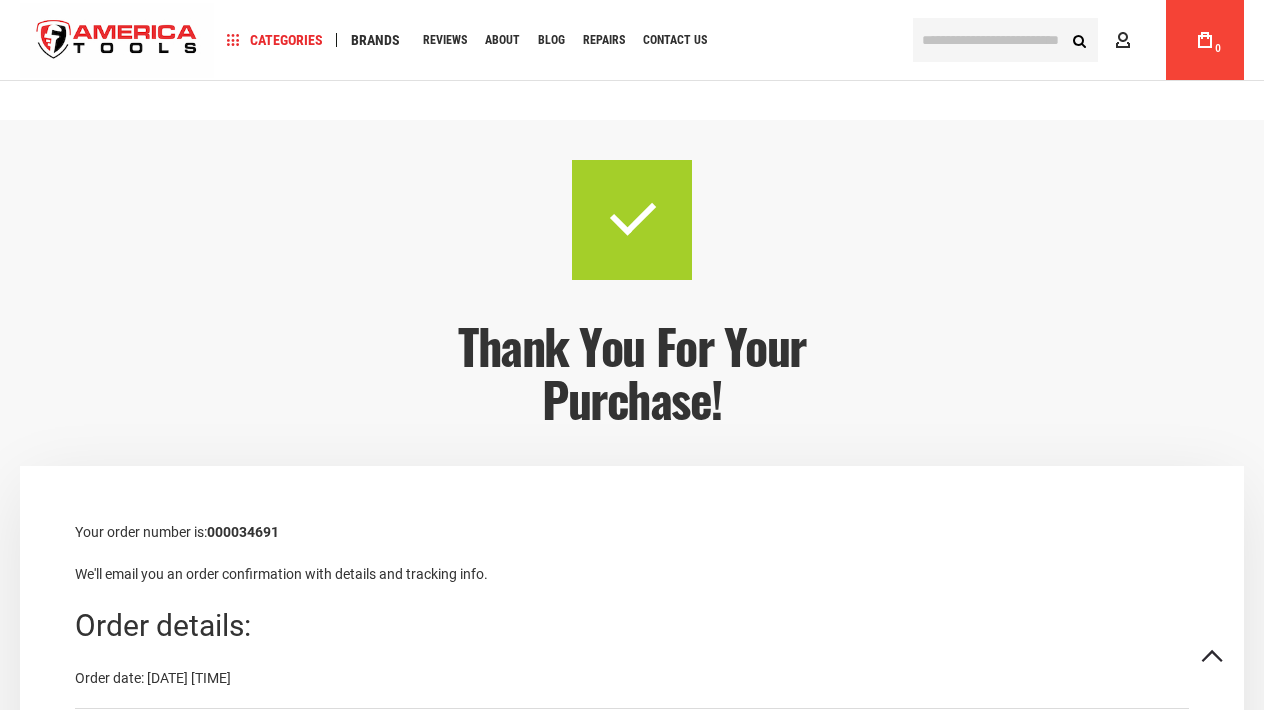 scroll, scrollTop: 479, scrollLeft: 0, axis: vertical 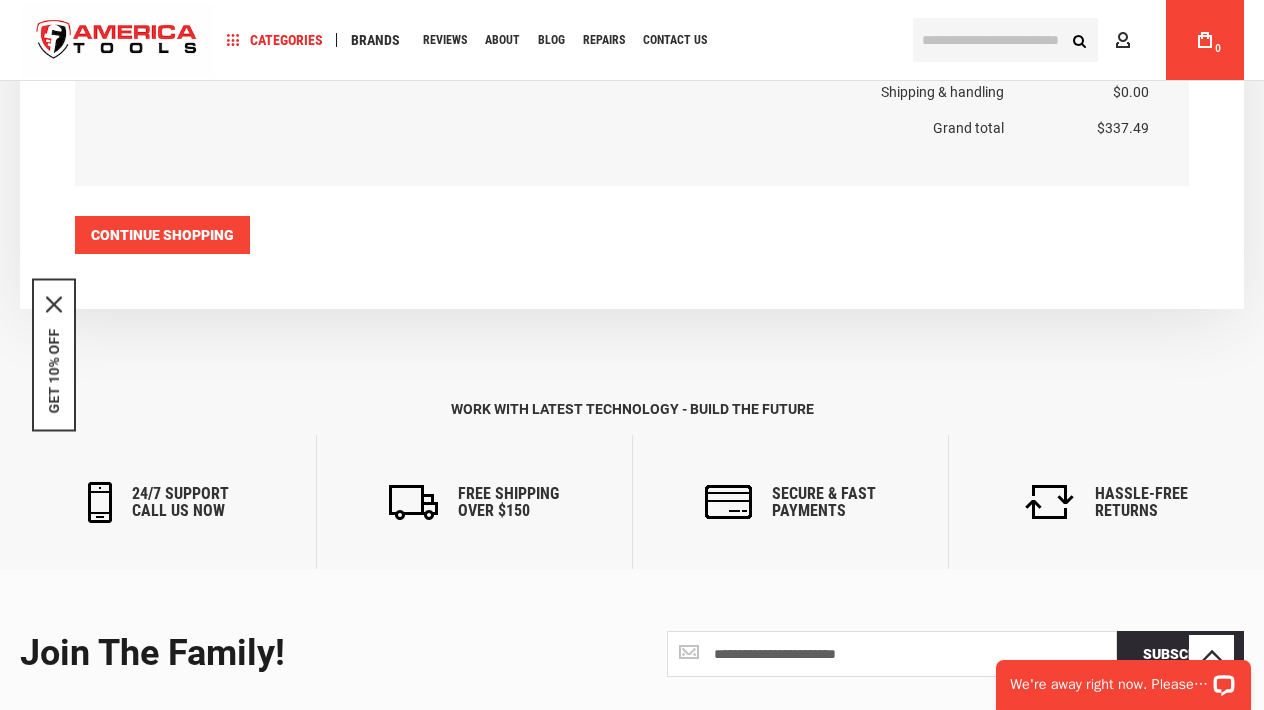 click on "Continue Shopping" at bounding box center (162, 235) 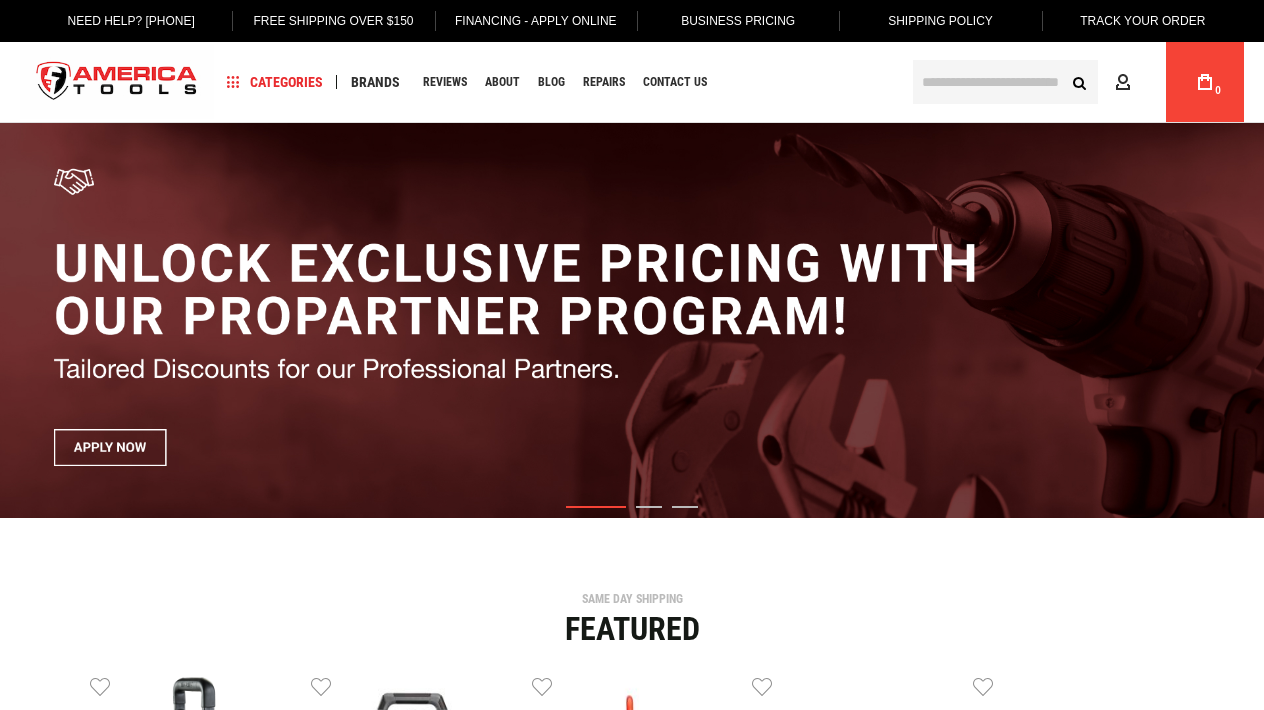 scroll, scrollTop: 0, scrollLeft: 0, axis: both 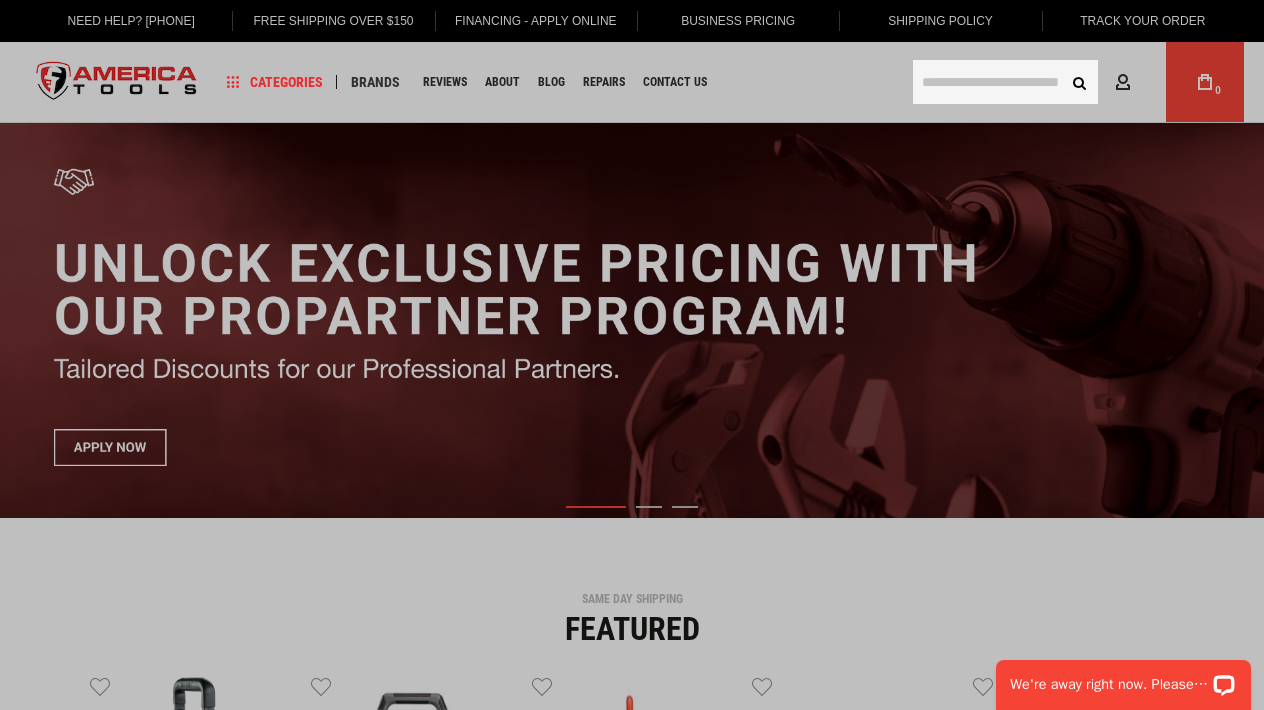 click at bounding box center [1005, 82] 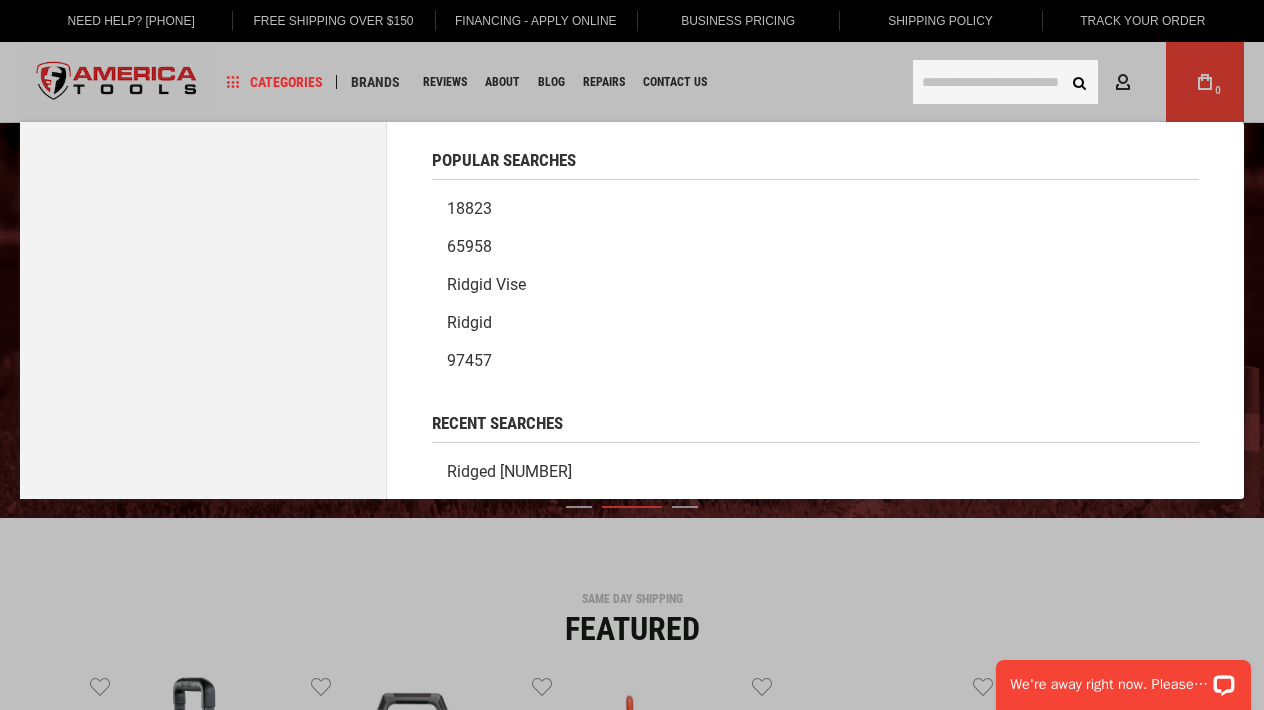 click on "ridged 15808" at bounding box center [815, 472] 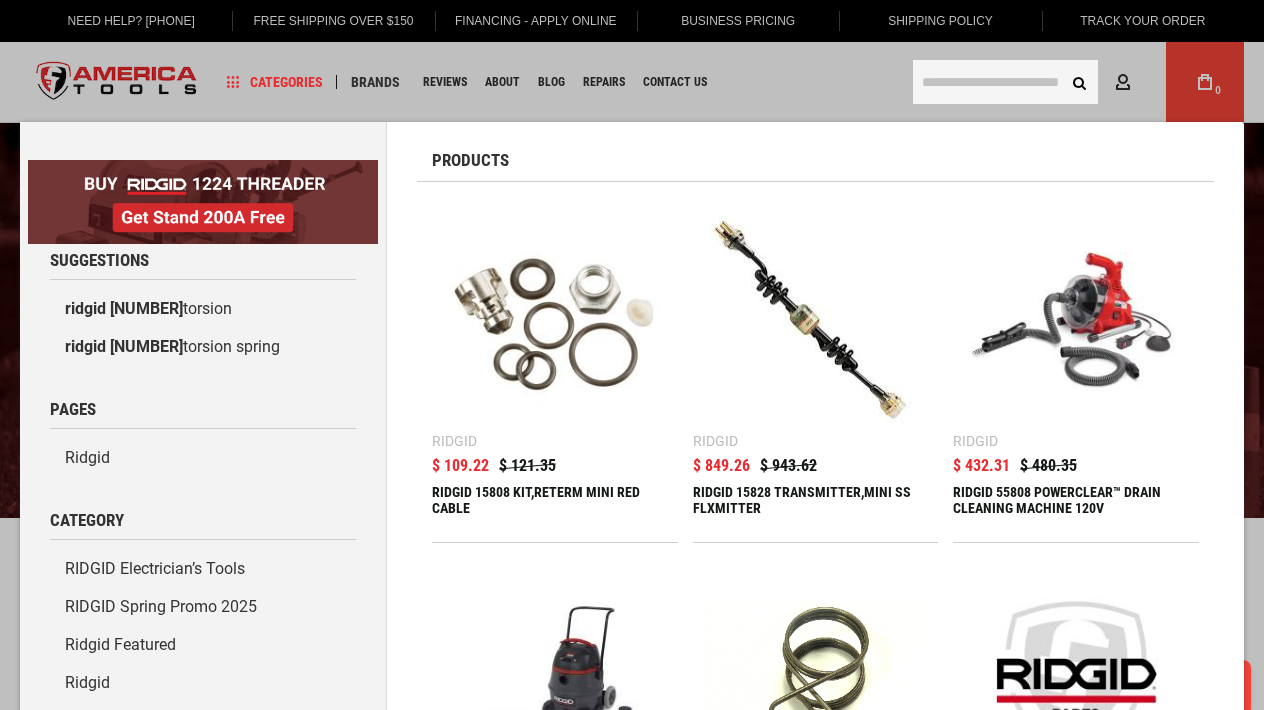 click at bounding box center (555, 320) 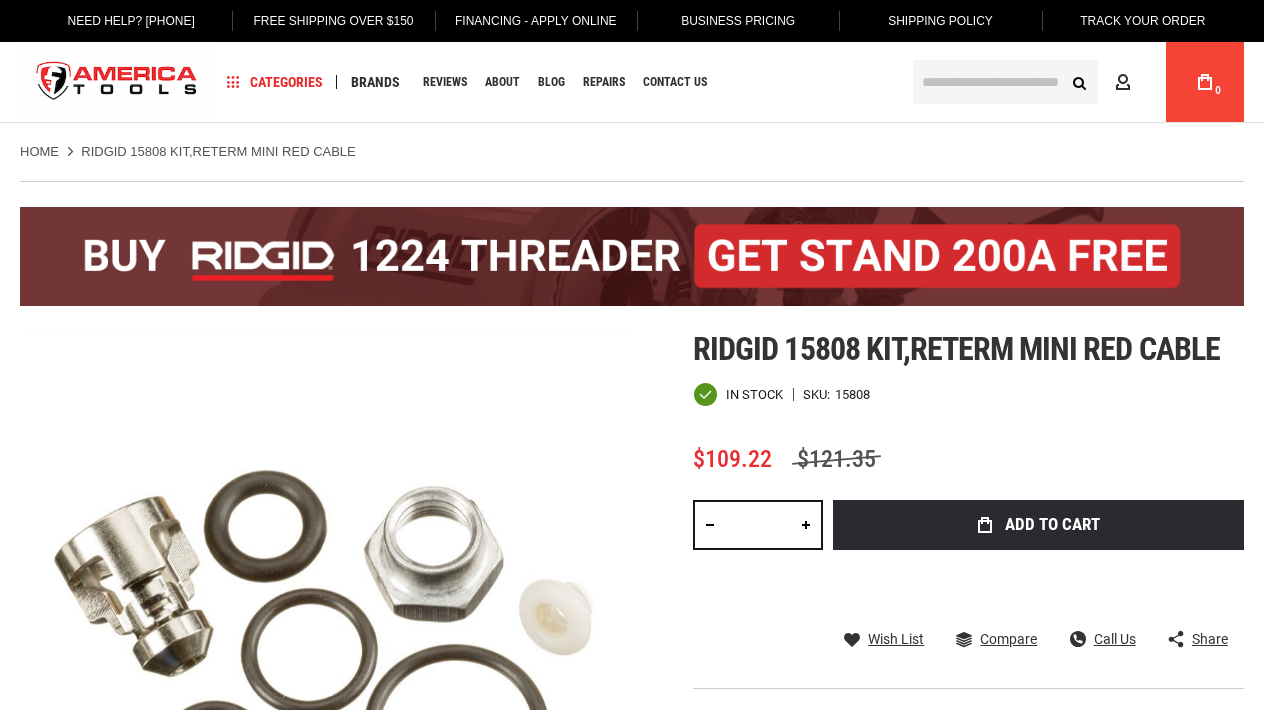 scroll, scrollTop: 0, scrollLeft: 0, axis: both 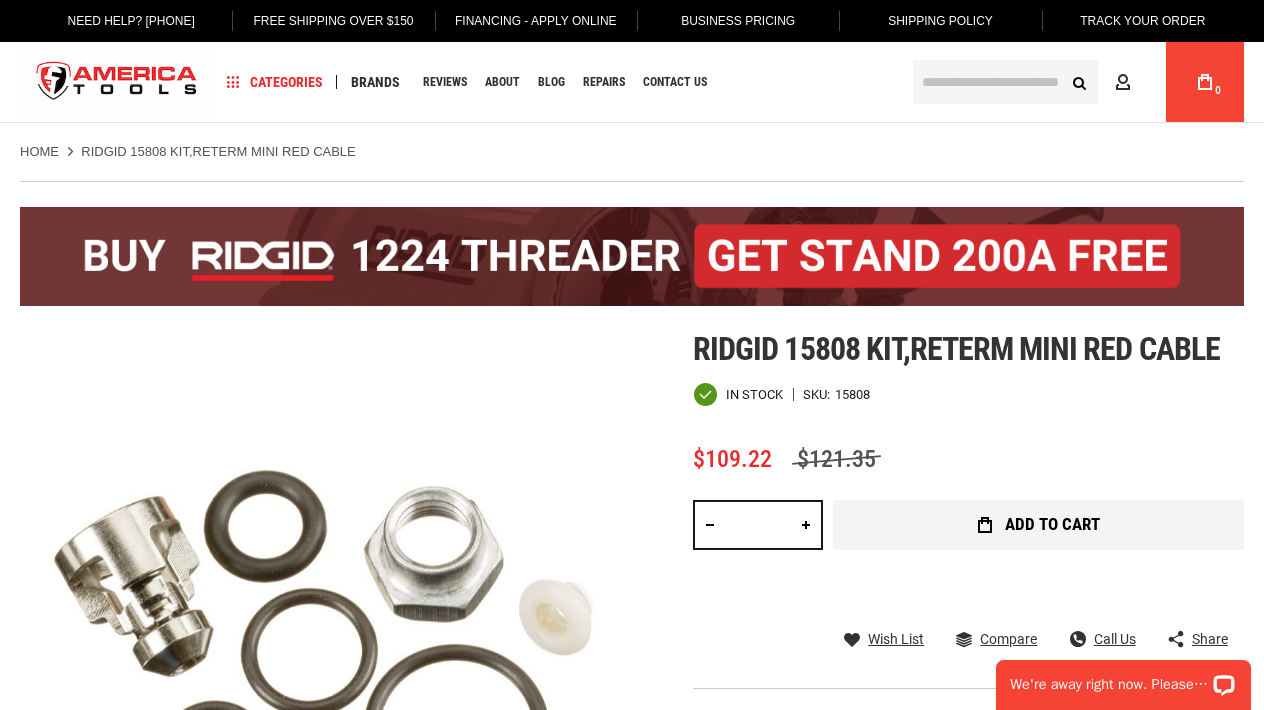 click on "Add to Cart" at bounding box center [1038, 525] 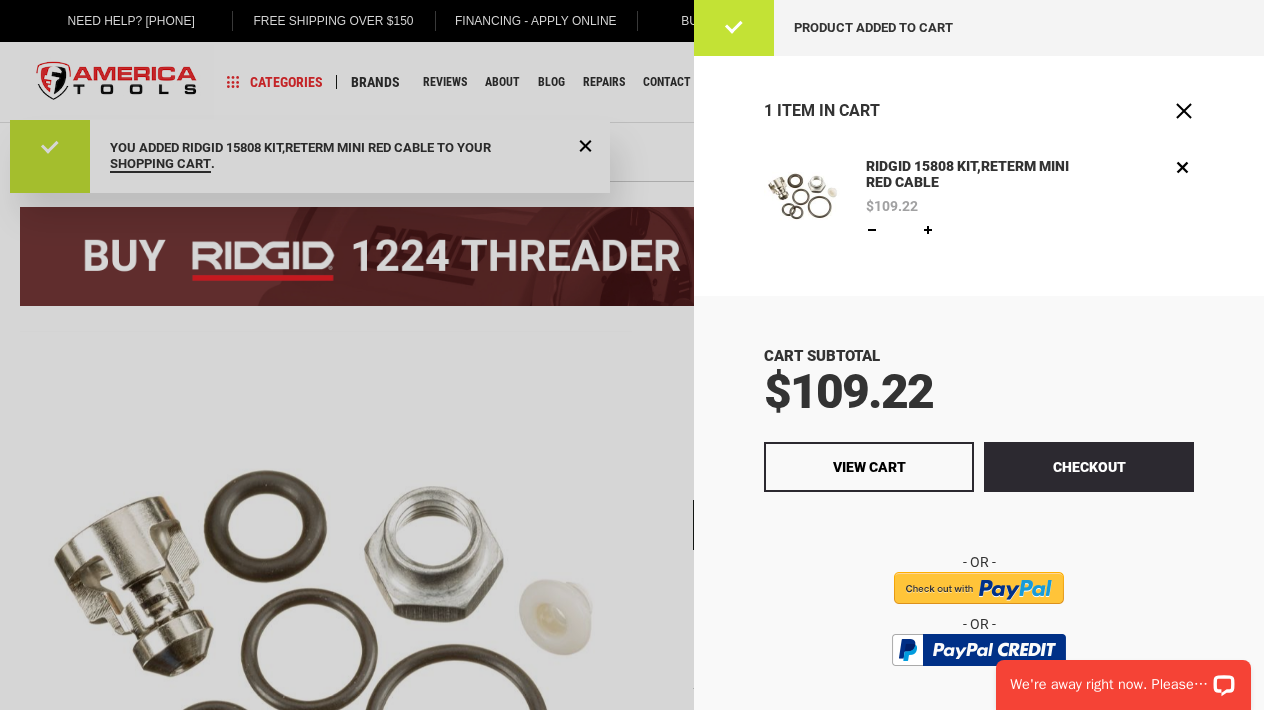 scroll, scrollTop: 0, scrollLeft: 0, axis: both 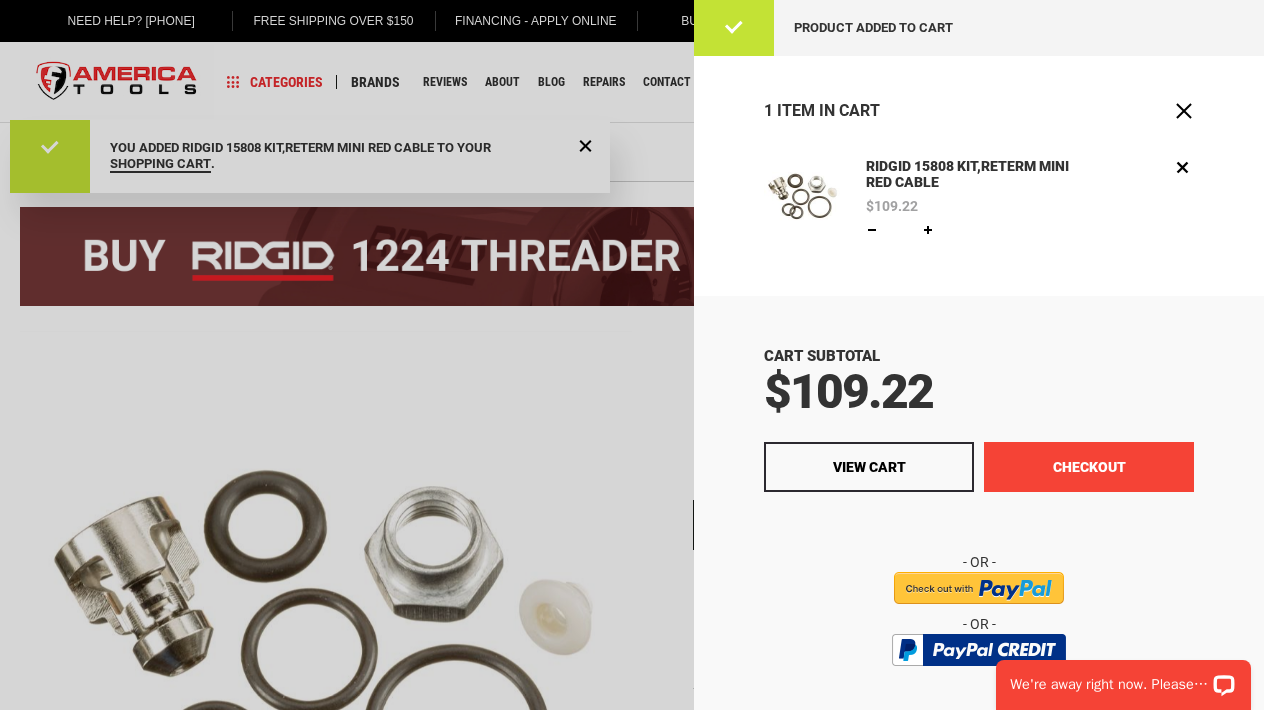 click on "Checkout" at bounding box center (1089, 467) 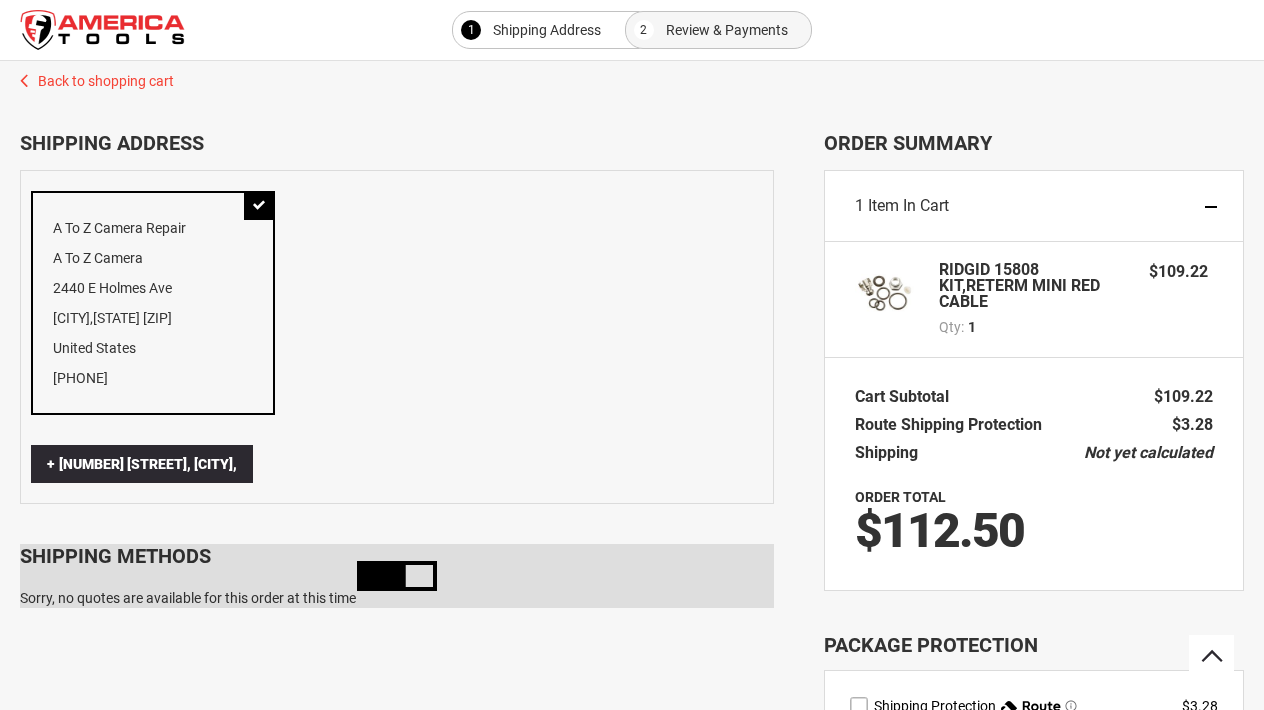 scroll, scrollTop: 131, scrollLeft: 0, axis: vertical 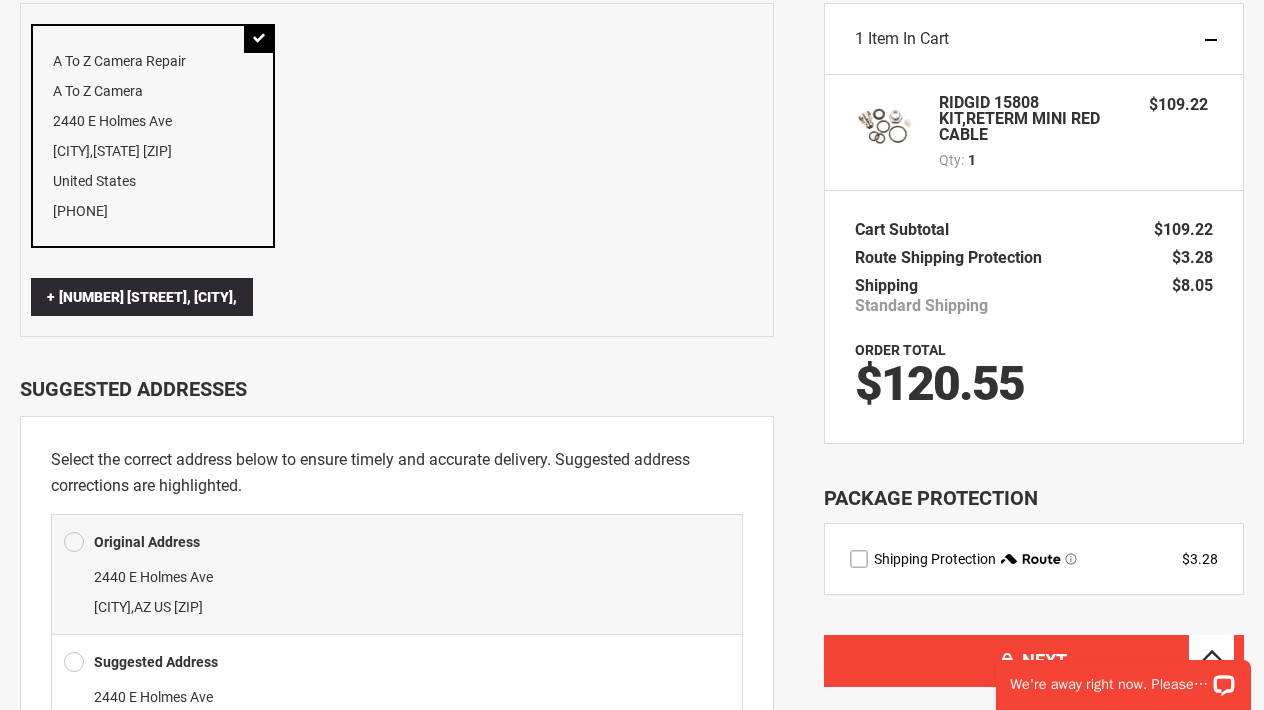 click on "Standard Shipping" at bounding box center (921, 306) 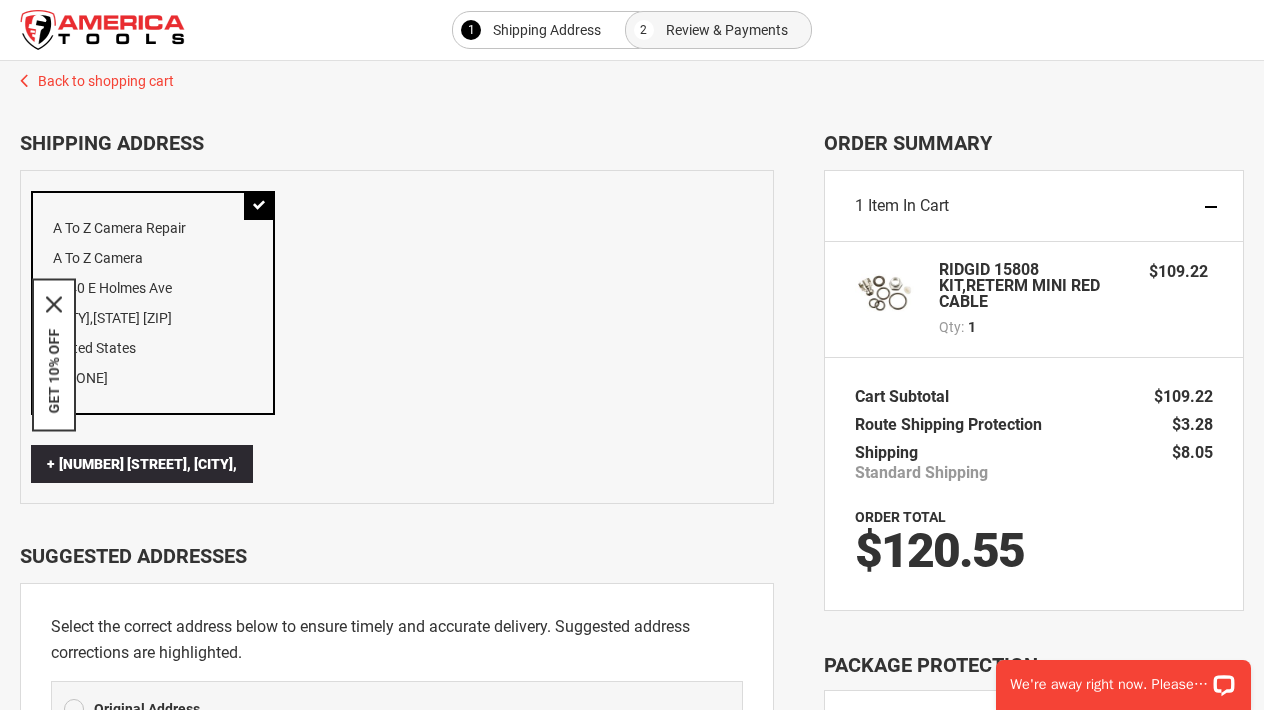 scroll, scrollTop: 0, scrollLeft: 0, axis: both 